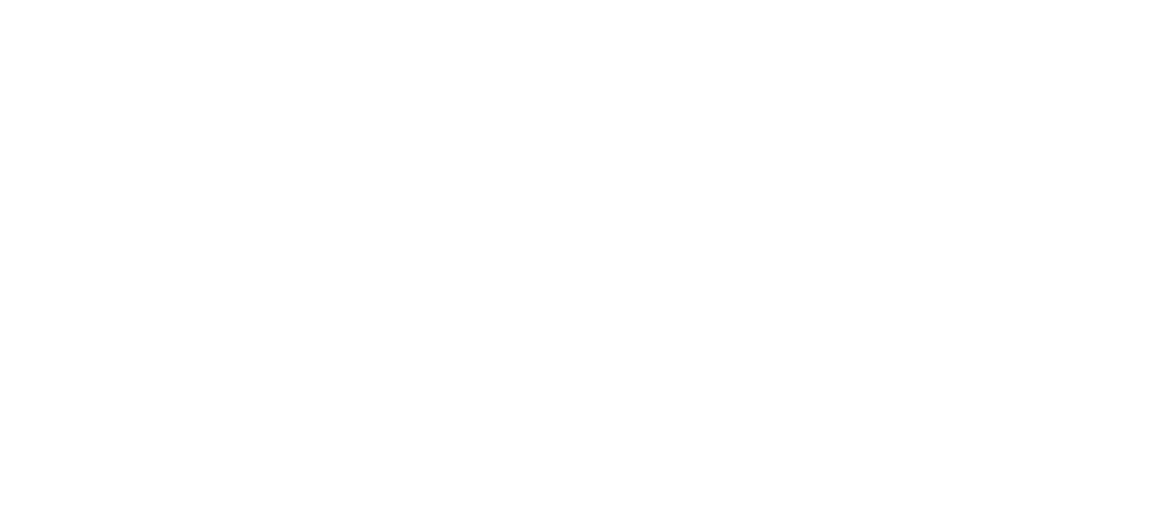 scroll, scrollTop: 0, scrollLeft: 0, axis: both 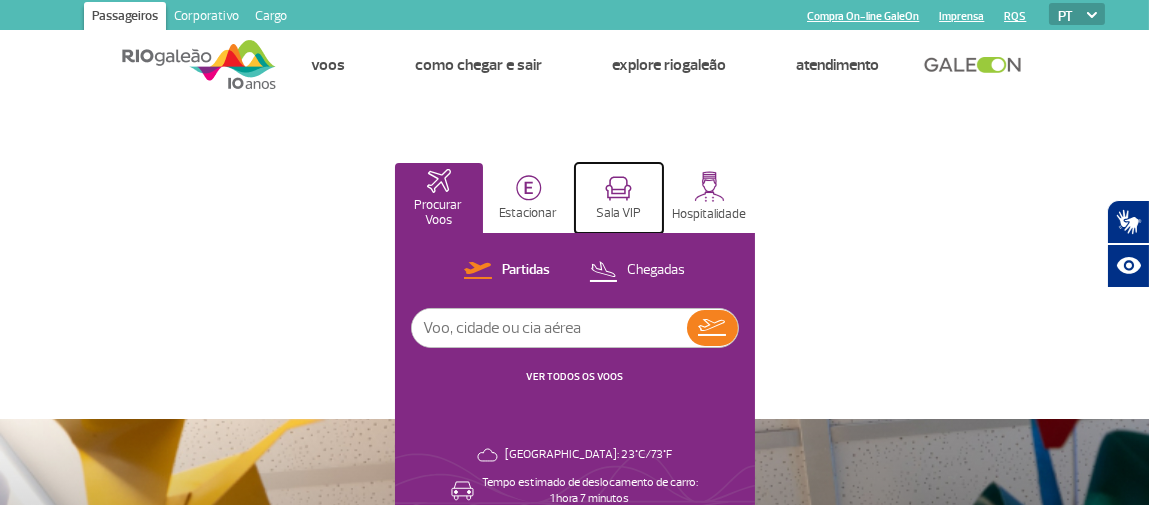 click on "Sala VIP" at bounding box center [618, 213] 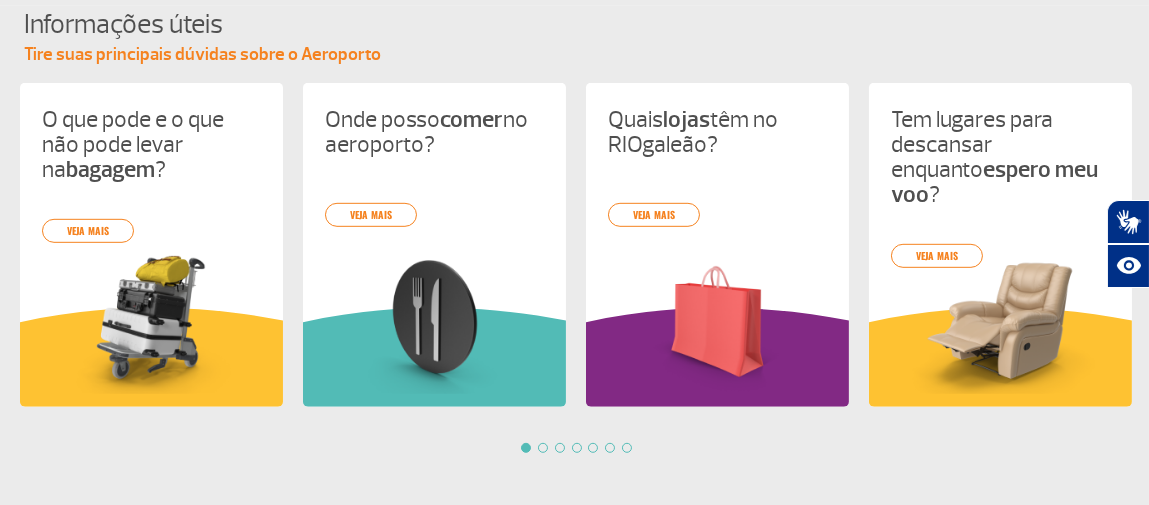 scroll, scrollTop: 2000, scrollLeft: 0, axis: vertical 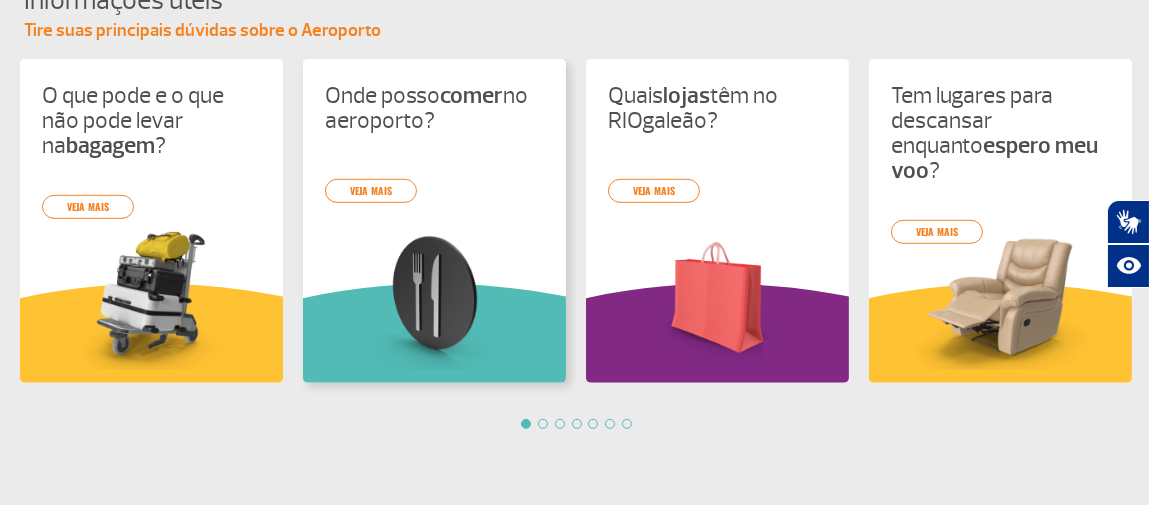 click at bounding box center (434, 298) 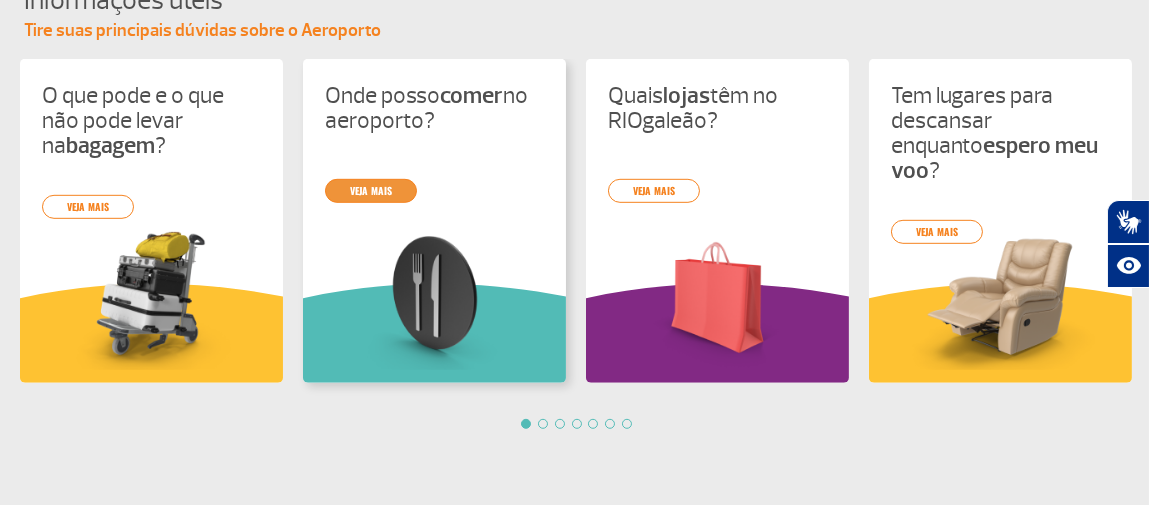 click on "veja mais" at bounding box center (371, 191) 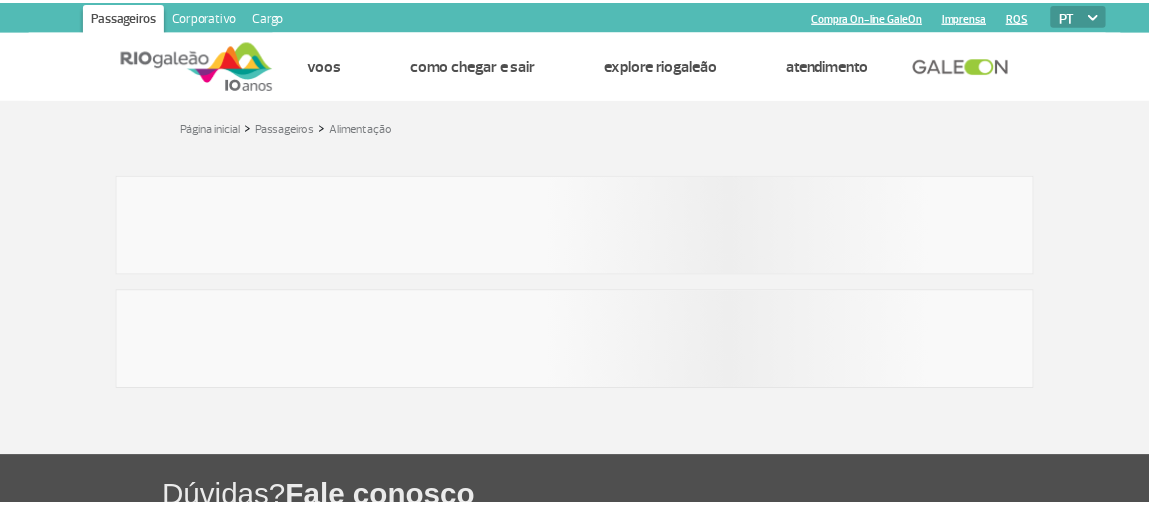 scroll, scrollTop: 0, scrollLeft: 0, axis: both 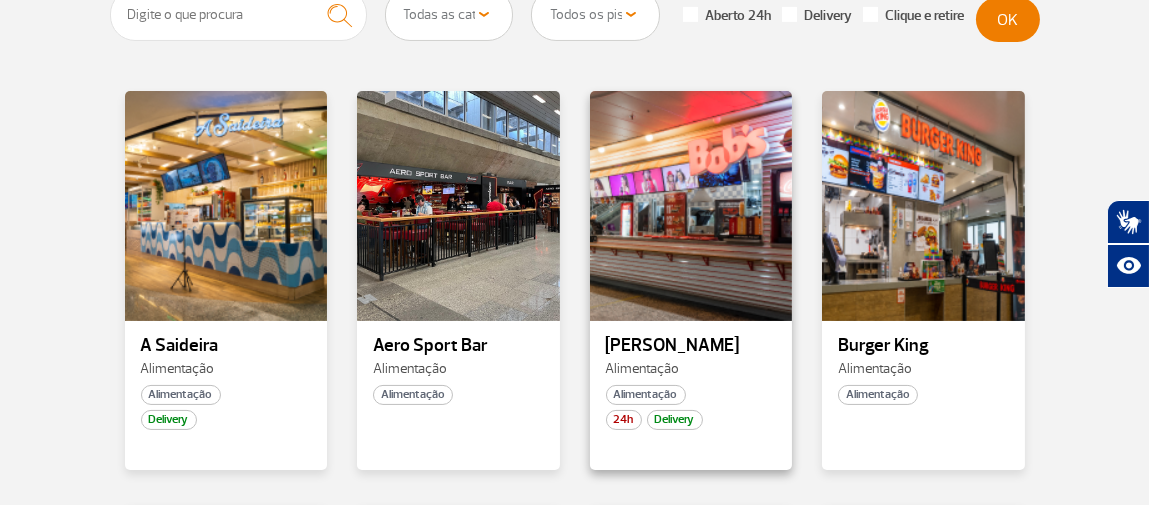 click on "Bob's" at bounding box center [691, 346] 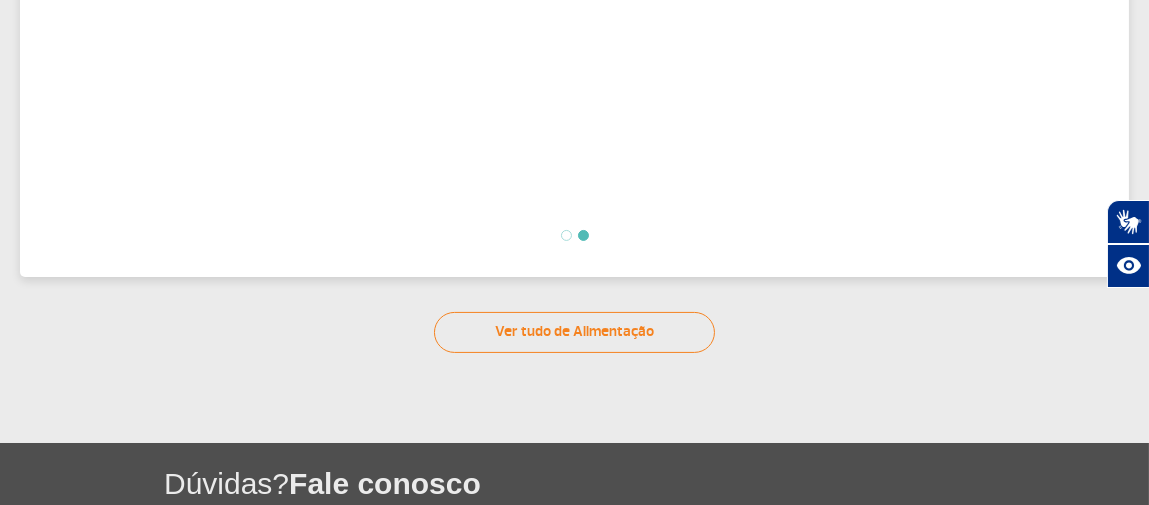 scroll, scrollTop: 837, scrollLeft: 0, axis: vertical 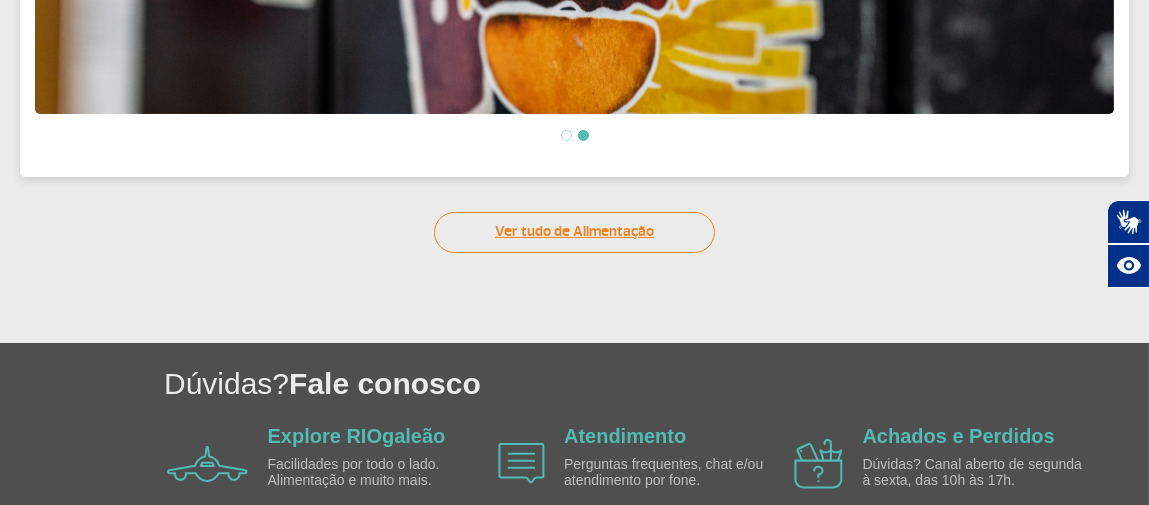click on "Ver tudo de Alimentação" 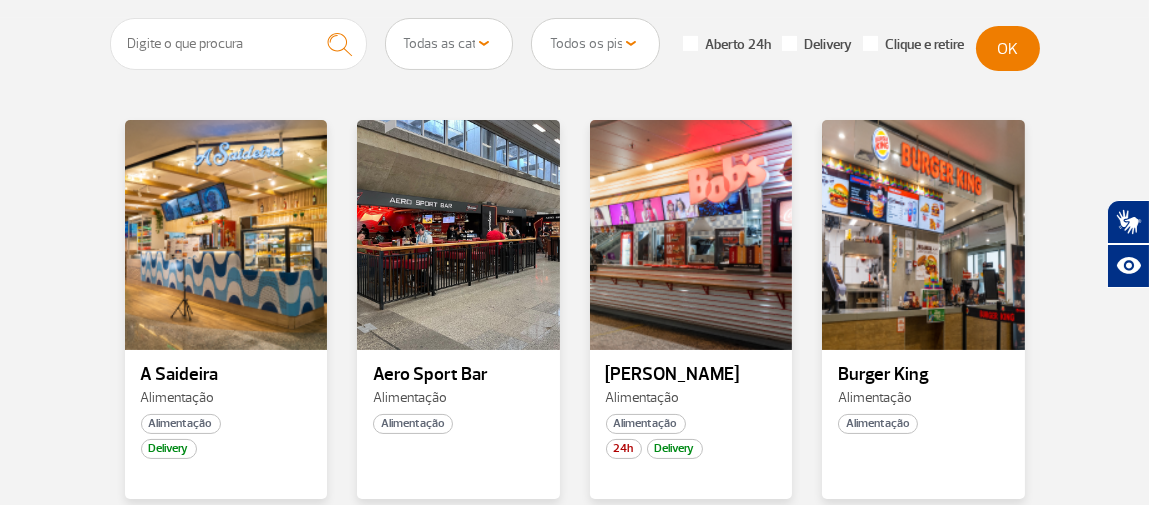 scroll, scrollTop: 500, scrollLeft: 0, axis: vertical 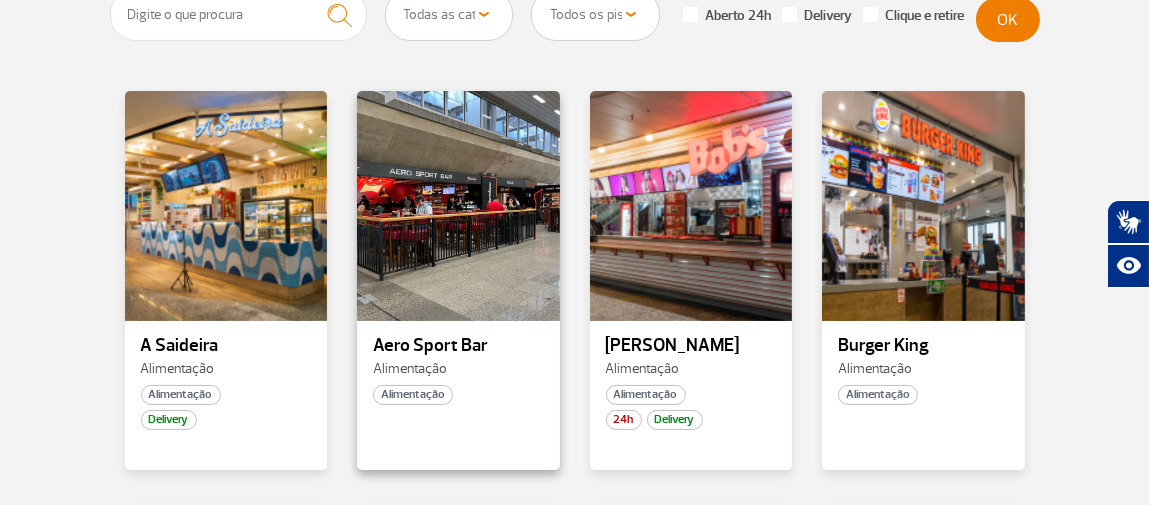 click on "Aero Sport Bar" at bounding box center [458, 346] 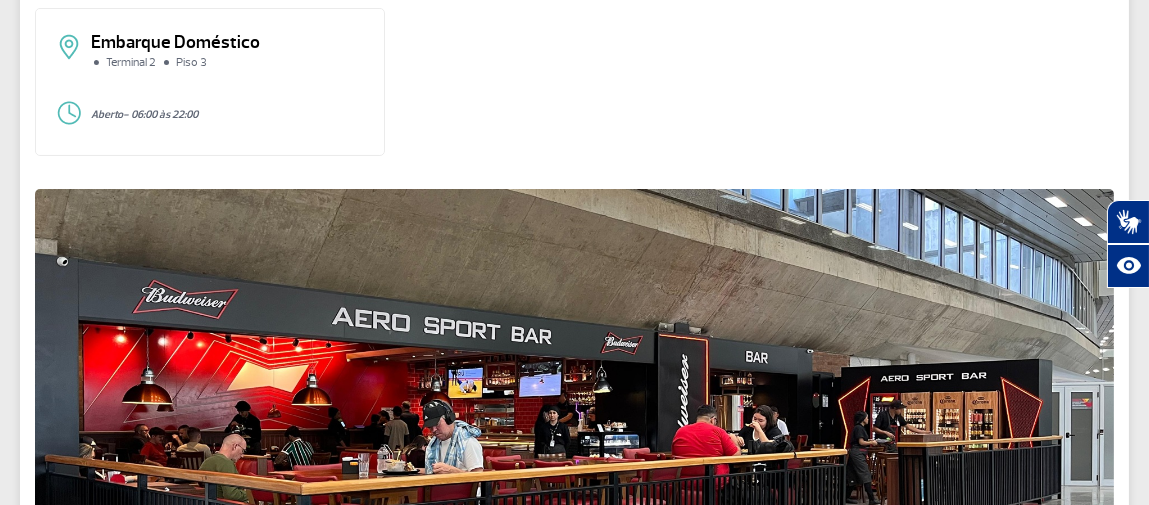 scroll, scrollTop: 290, scrollLeft: 0, axis: vertical 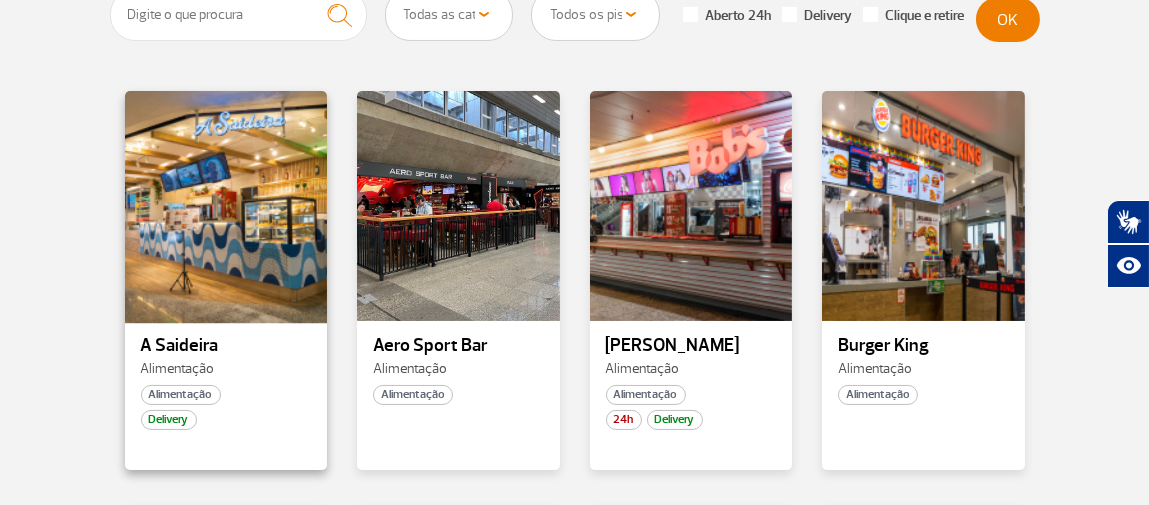 click at bounding box center [225, 206] 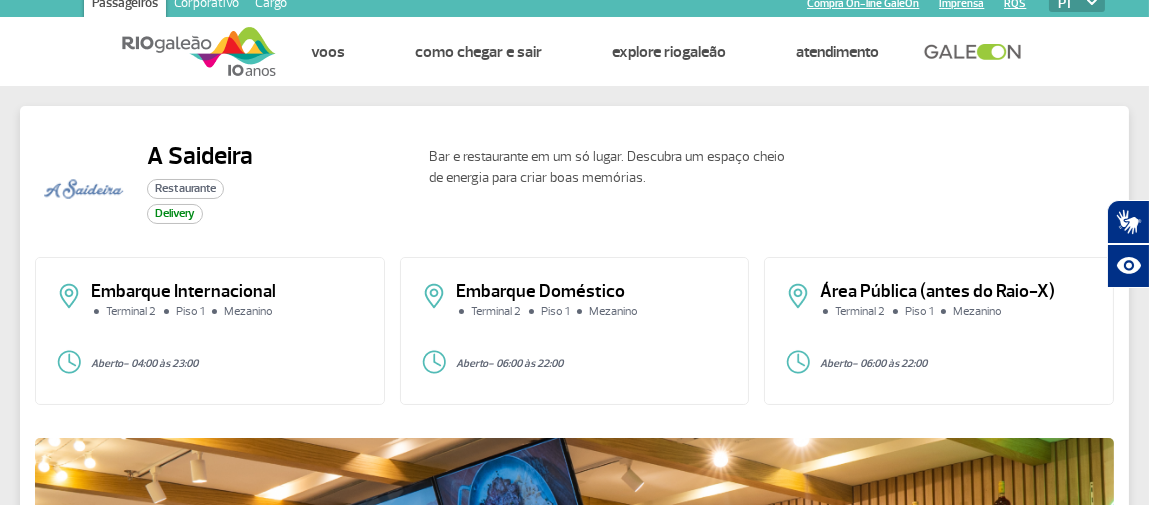 scroll, scrollTop: 0, scrollLeft: 0, axis: both 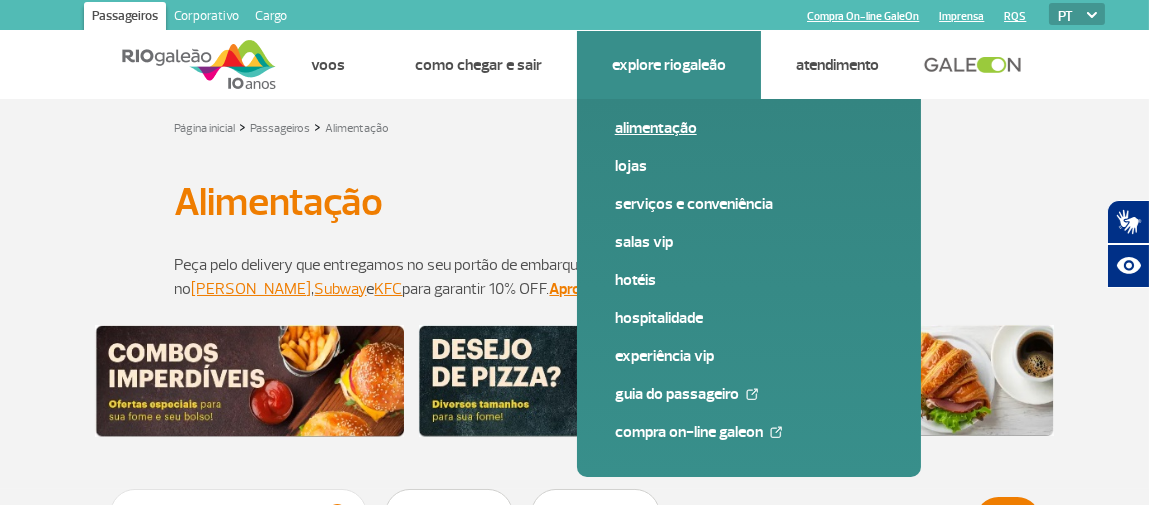click on "Alimentação" at bounding box center (749, 128) 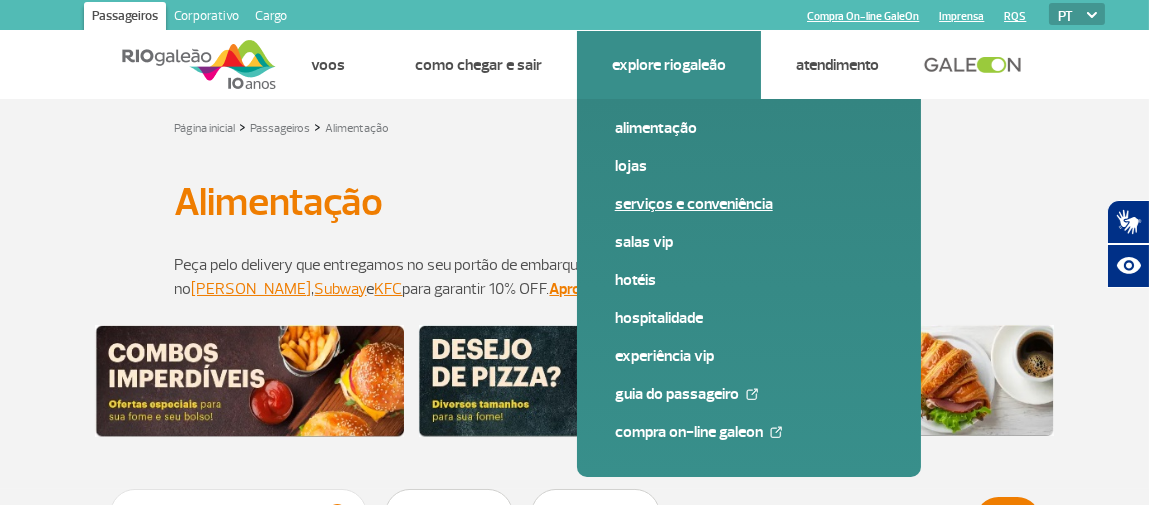 click on "Serviços e Conveniência" at bounding box center (749, 204) 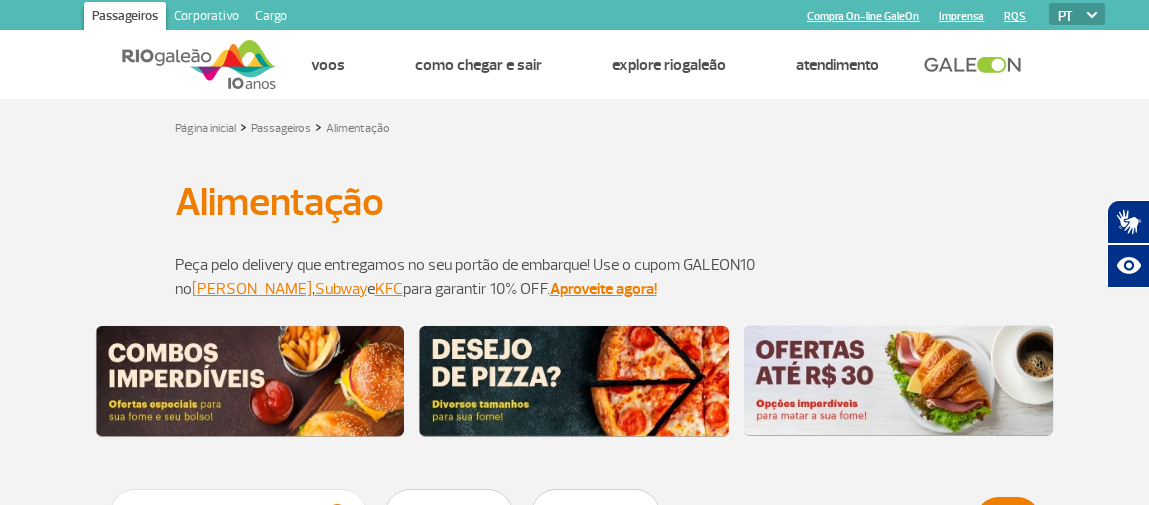 scroll, scrollTop: 0, scrollLeft: 0, axis: both 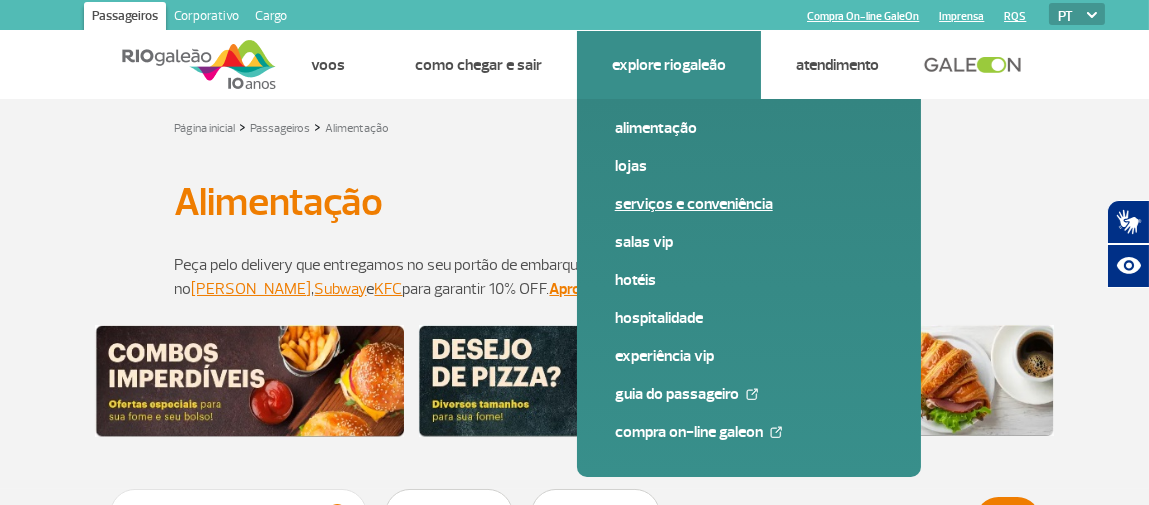 click on "Serviços e Conveniência" at bounding box center [749, 204] 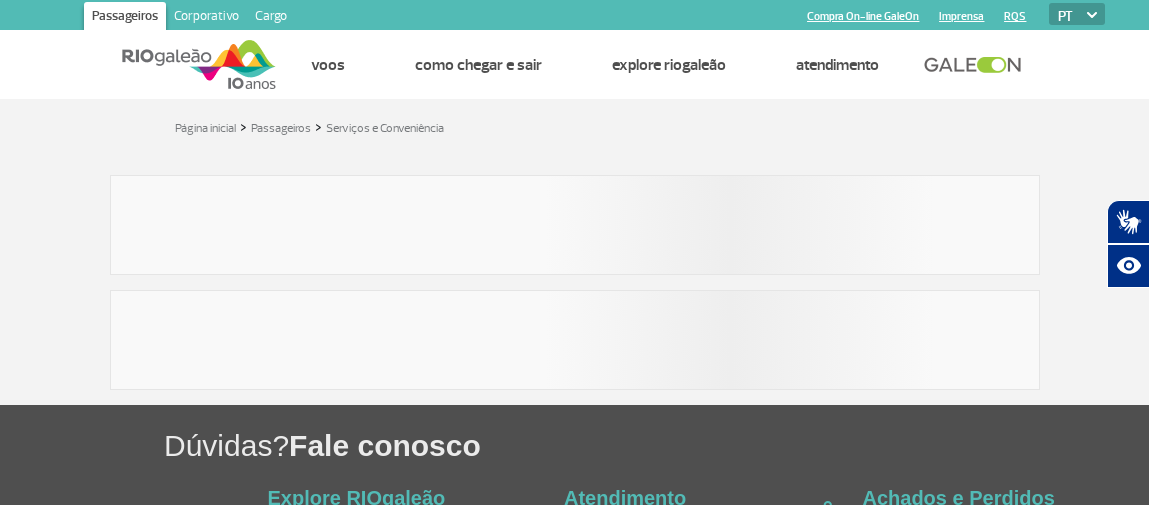 scroll, scrollTop: 0, scrollLeft: 0, axis: both 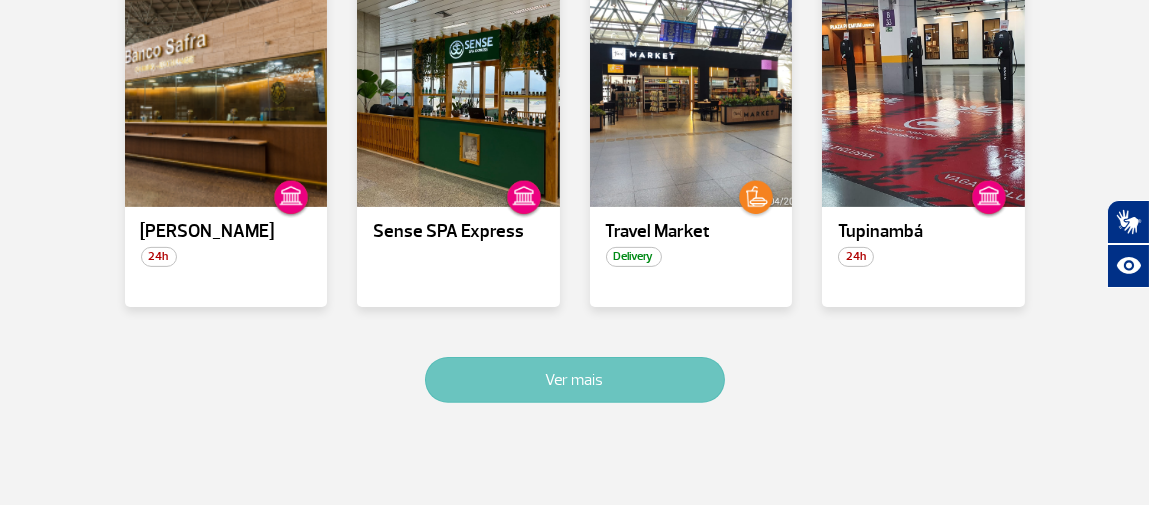 click on "Ver mais" at bounding box center (575, 380) 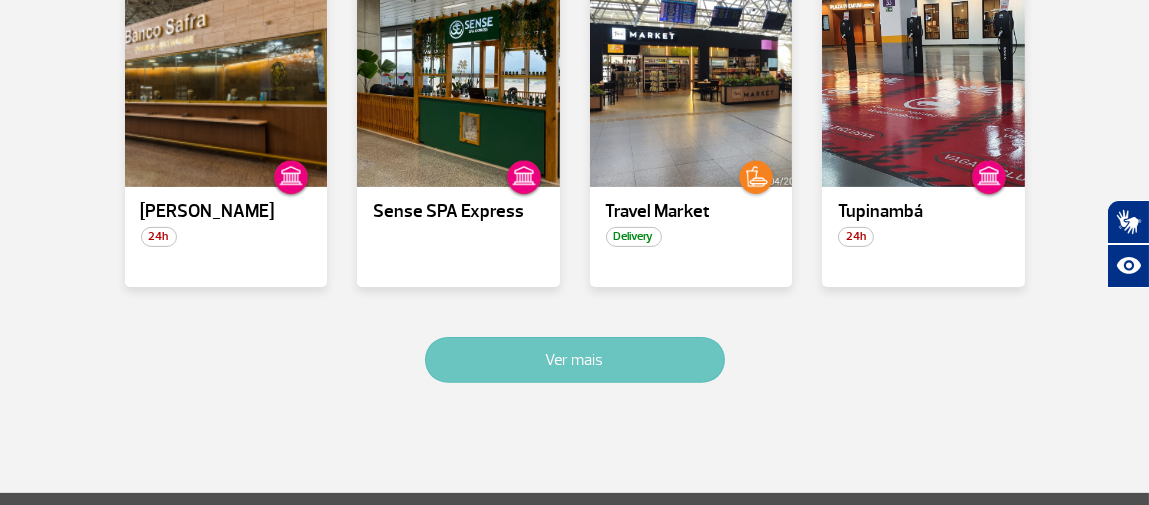 scroll, scrollTop: 1200, scrollLeft: 0, axis: vertical 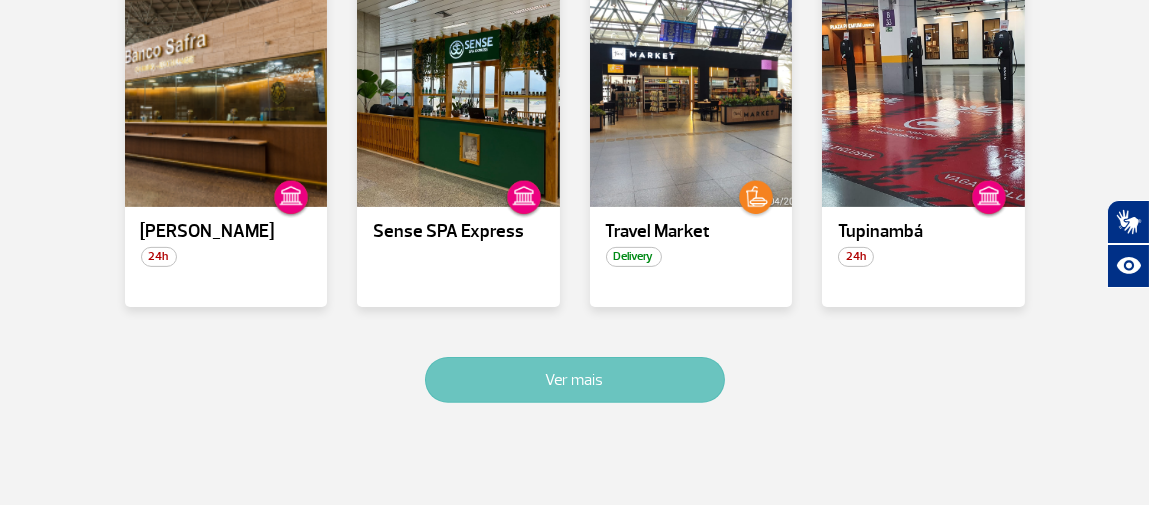click on "Ver mais" at bounding box center (575, 380) 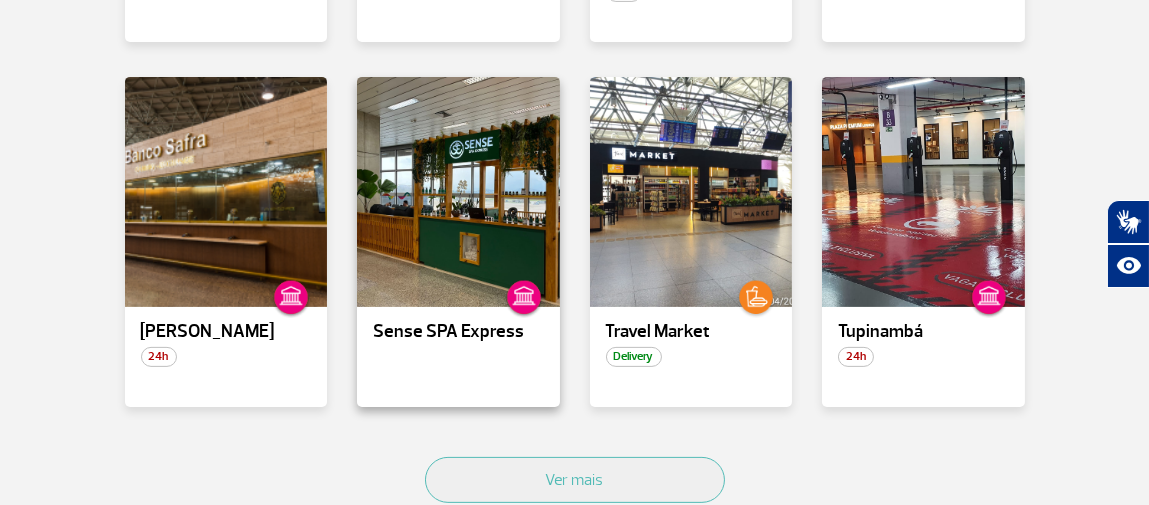 click on "Sense SPA Express" at bounding box center (458, 332) 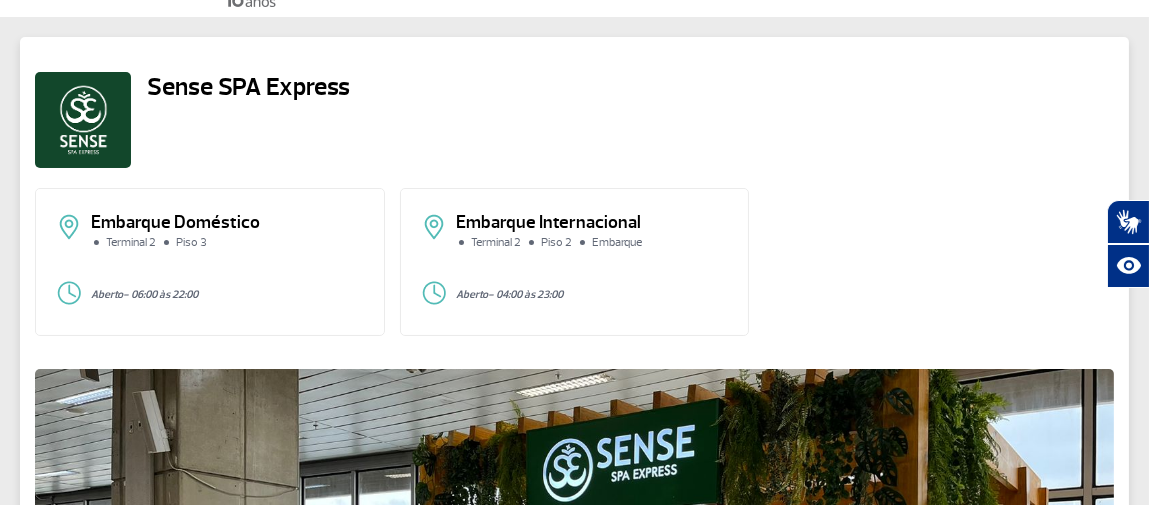 scroll, scrollTop: 37, scrollLeft: 0, axis: vertical 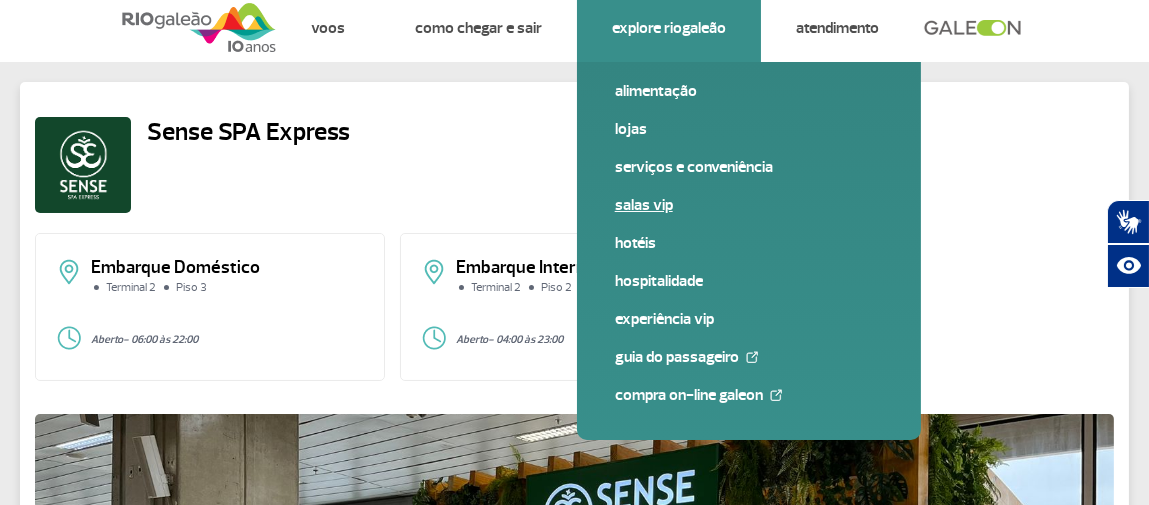 click on "Salas VIP" at bounding box center (749, 205) 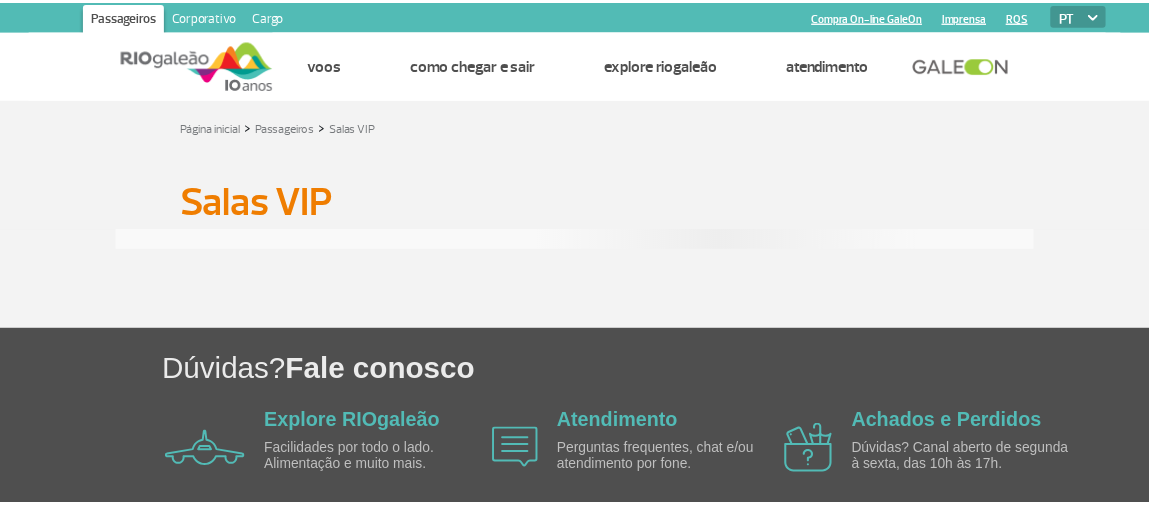 scroll, scrollTop: 0, scrollLeft: 0, axis: both 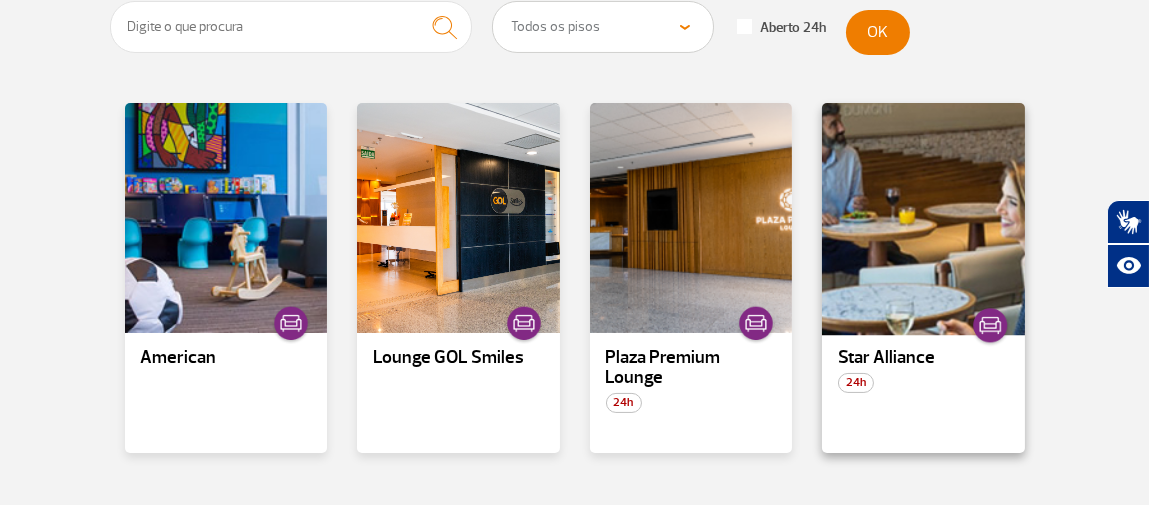 click at bounding box center [923, 218] 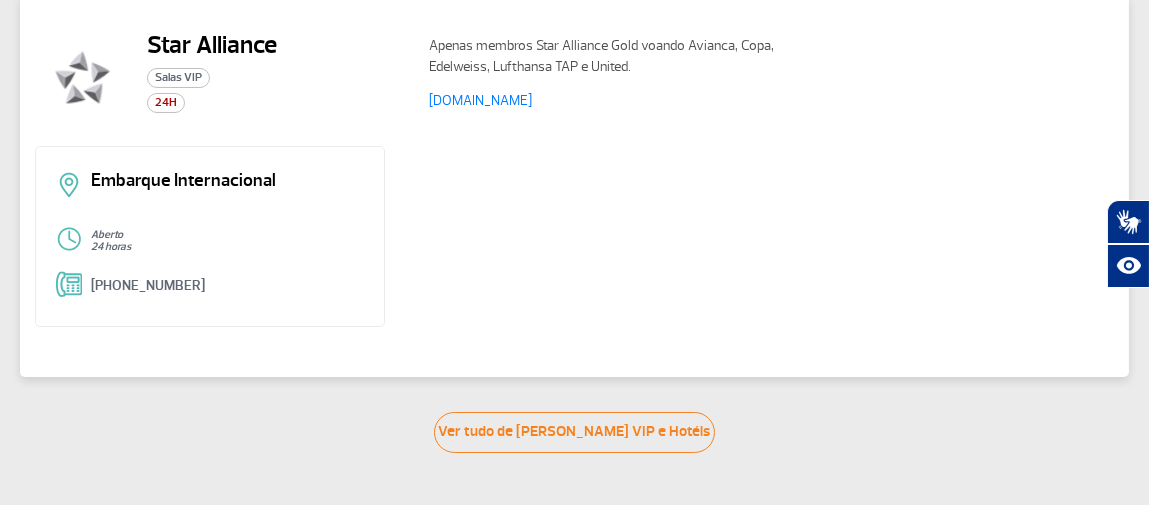 scroll, scrollTop: 24, scrollLeft: 0, axis: vertical 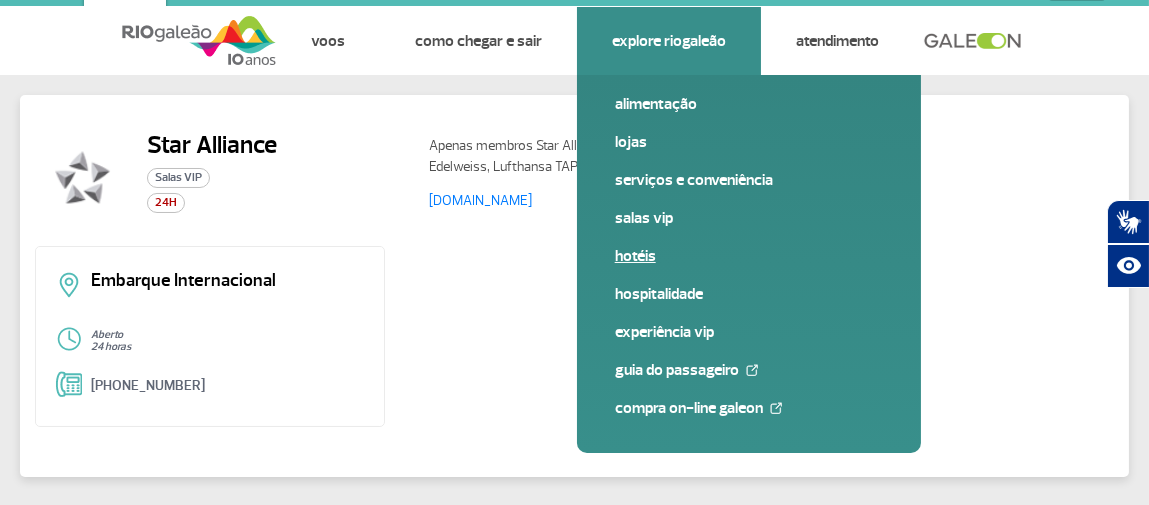 click on "Hotéis" at bounding box center [749, 256] 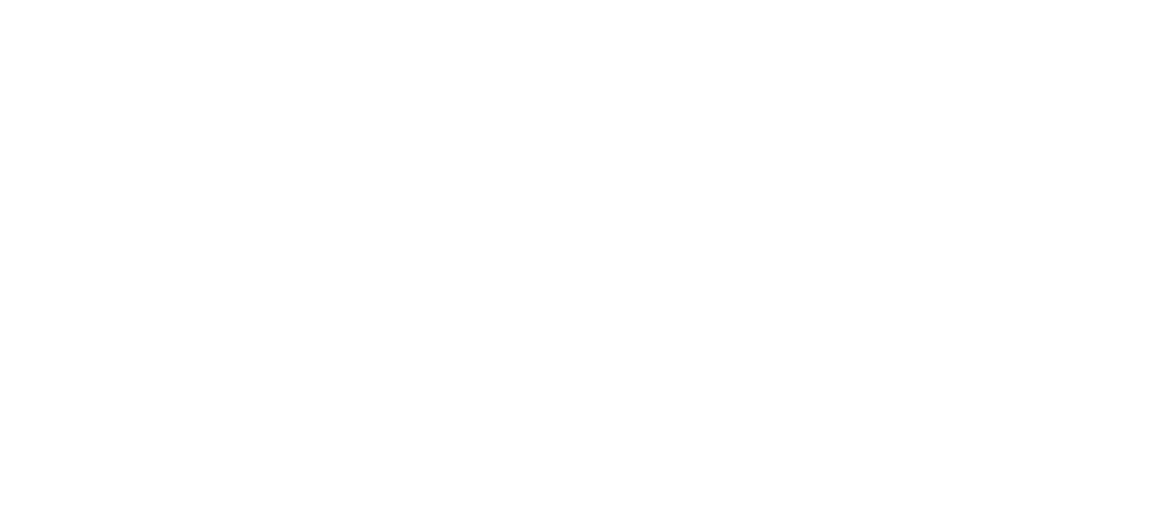 scroll, scrollTop: 0, scrollLeft: 0, axis: both 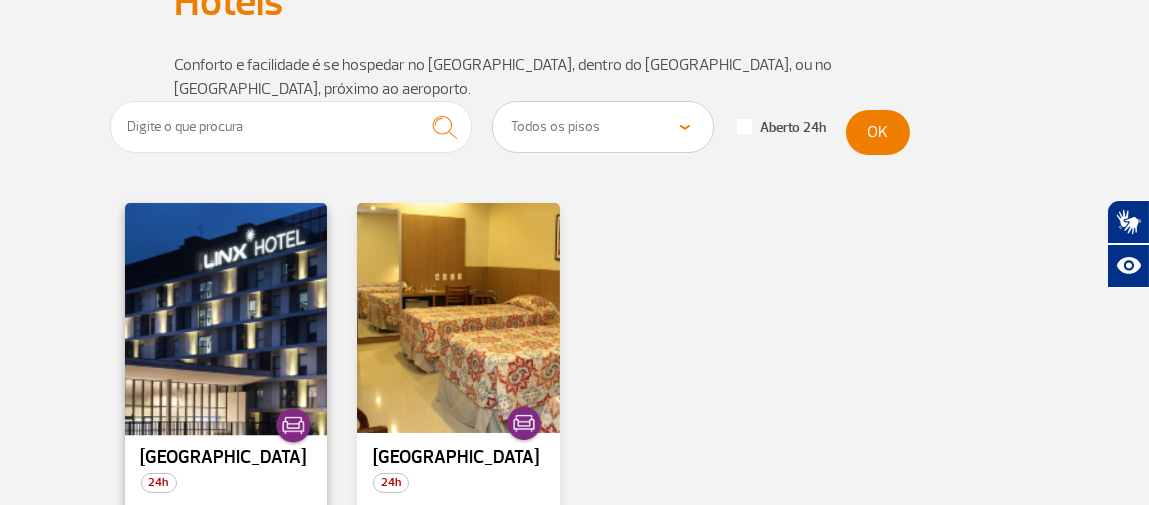 click at bounding box center [225, 318] 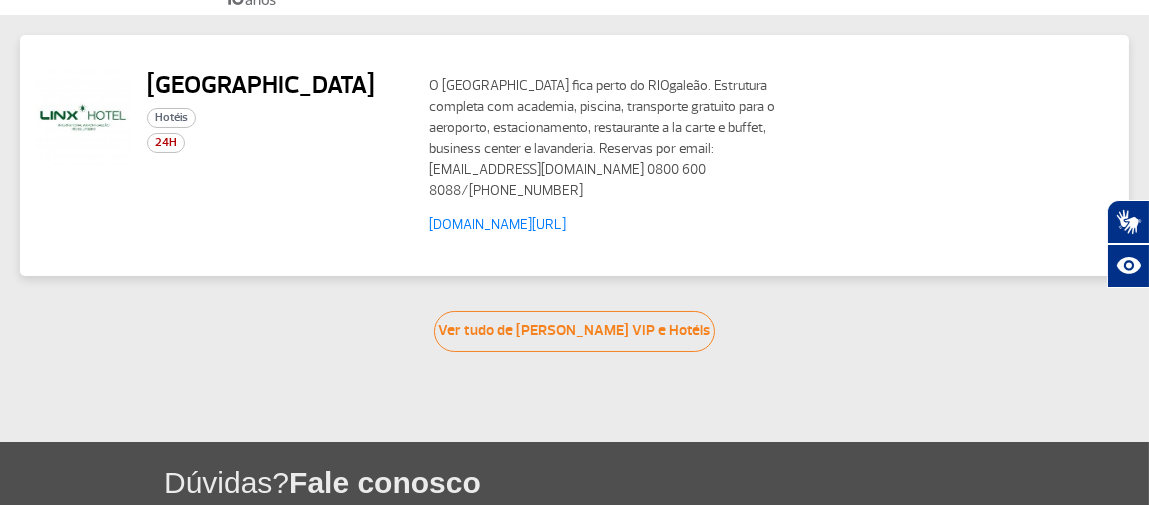 scroll, scrollTop: 0, scrollLeft: 0, axis: both 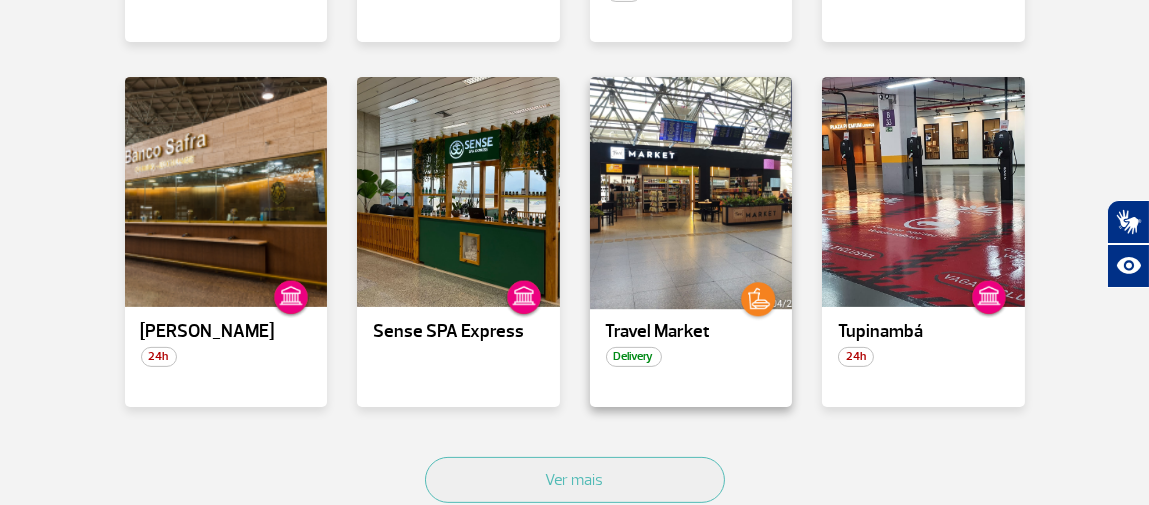 click at bounding box center [690, 192] 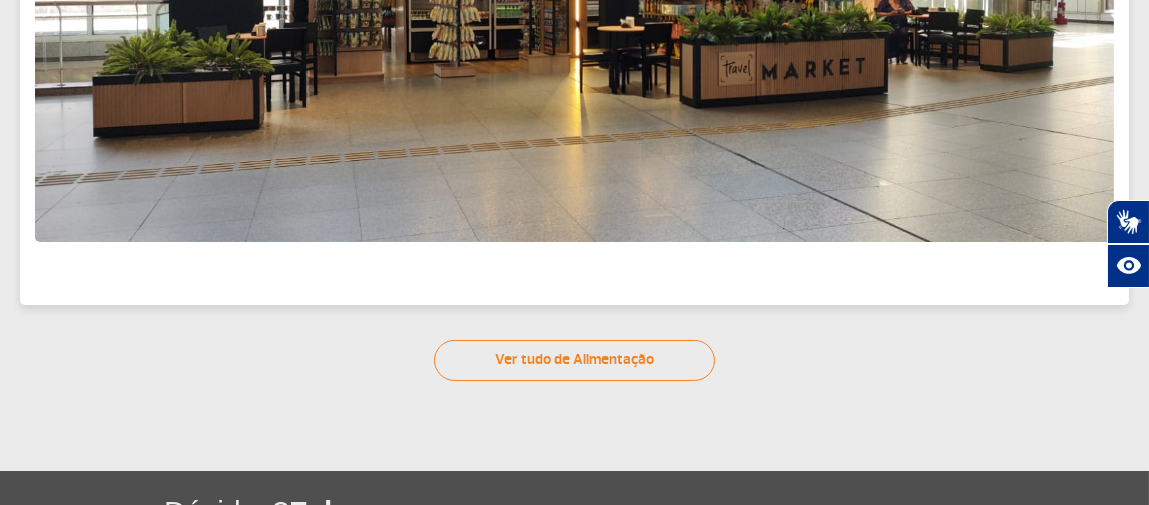 scroll, scrollTop: 743, scrollLeft: 0, axis: vertical 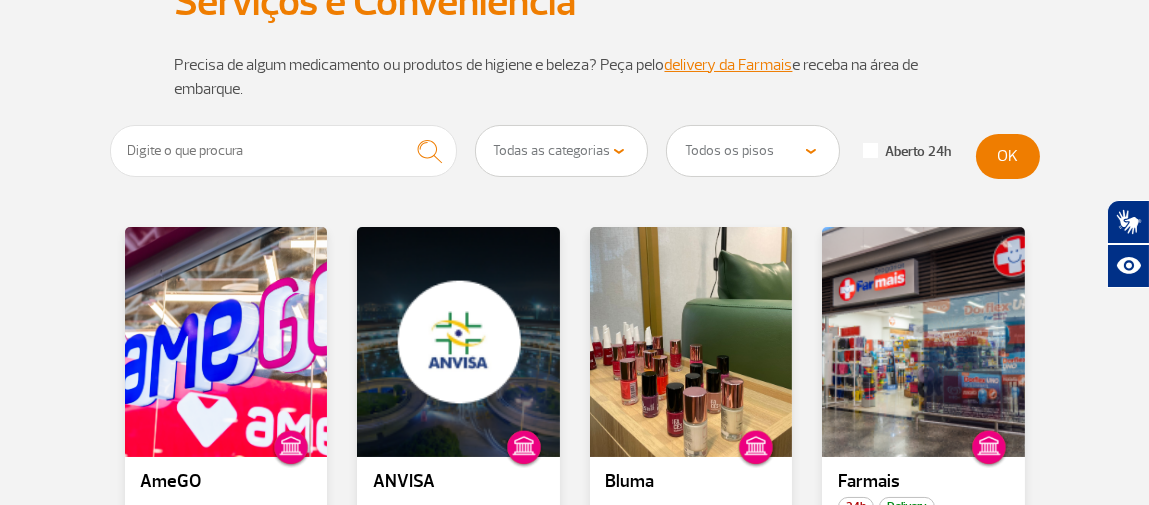 click on "Todas as categorias Conveniência Serviços Financeiros Farmácia" at bounding box center [562, 151] 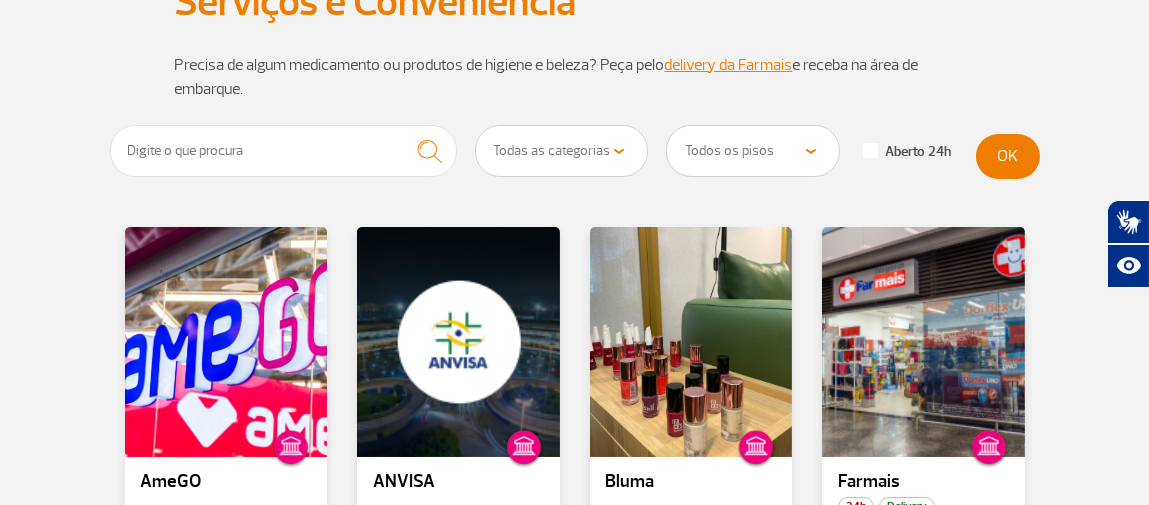 select on "30" 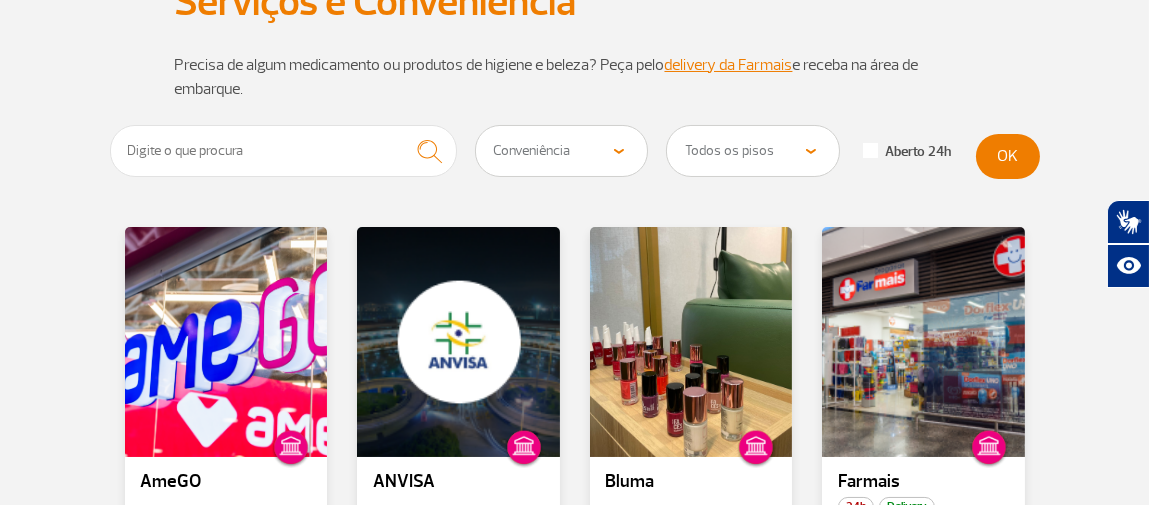 click on "Todas as categorias Conveniência Serviços Financeiros Farmácia" at bounding box center (562, 151) 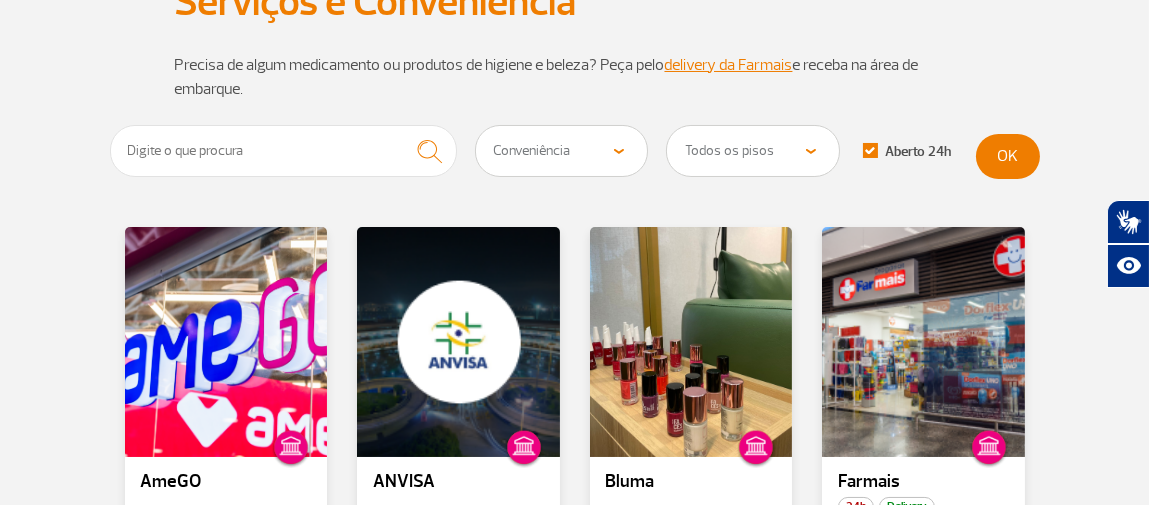 scroll, scrollTop: 0, scrollLeft: 0, axis: both 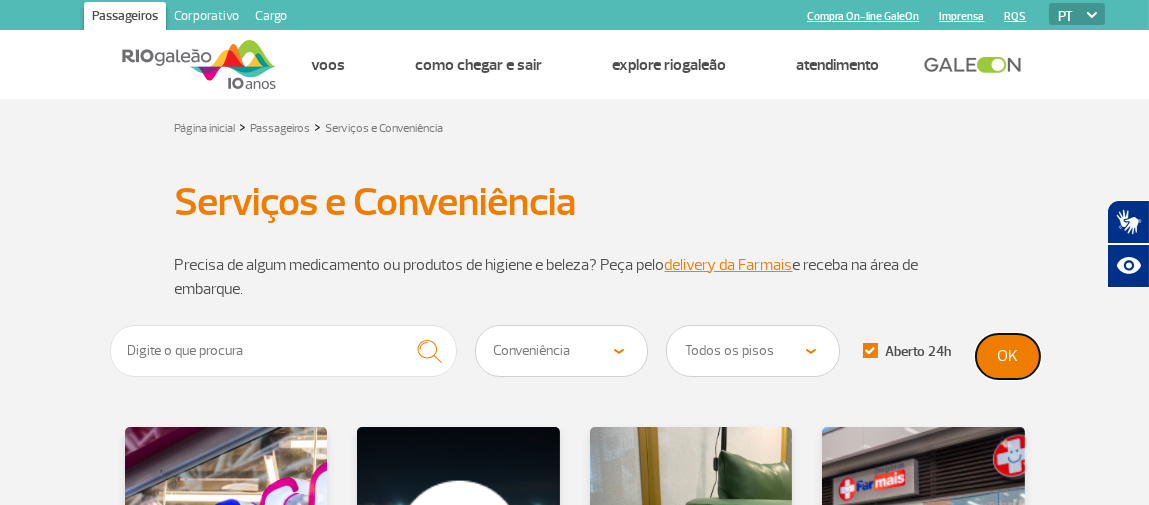 click on "OK" at bounding box center [1008, 356] 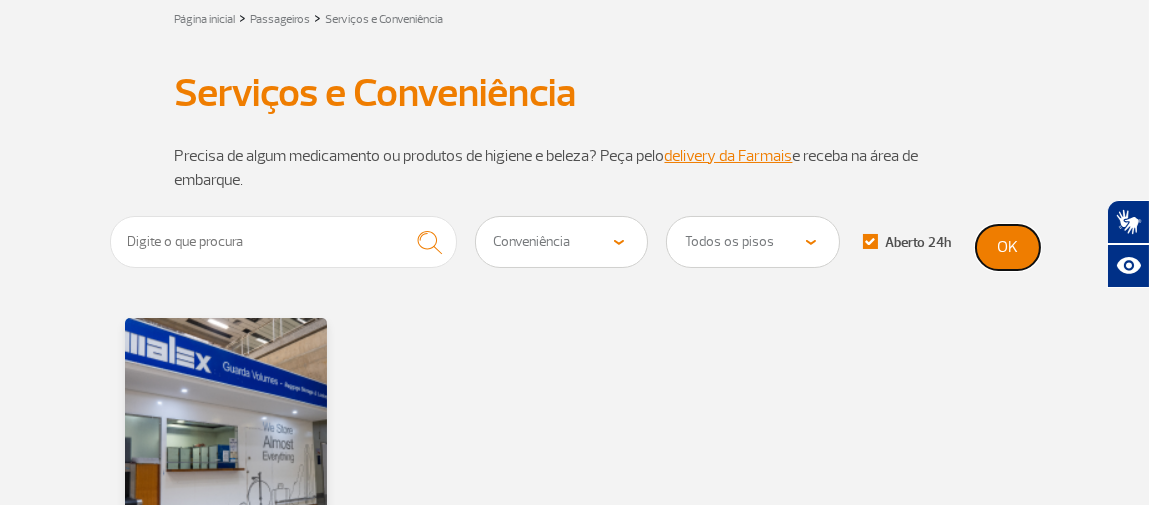 scroll, scrollTop: 100, scrollLeft: 0, axis: vertical 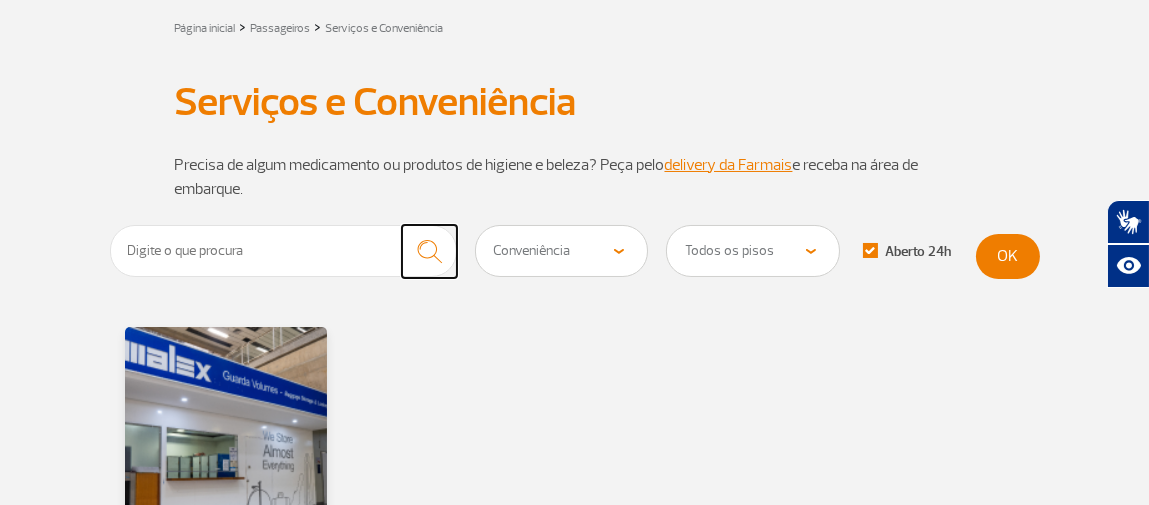 click at bounding box center [429, 251] 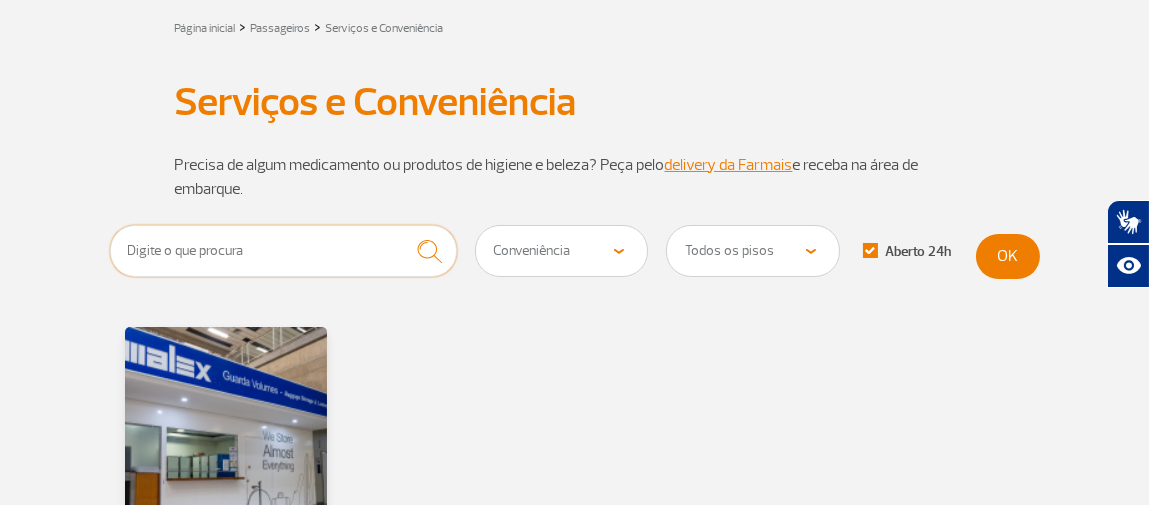 click at bounding box center (284, 251) 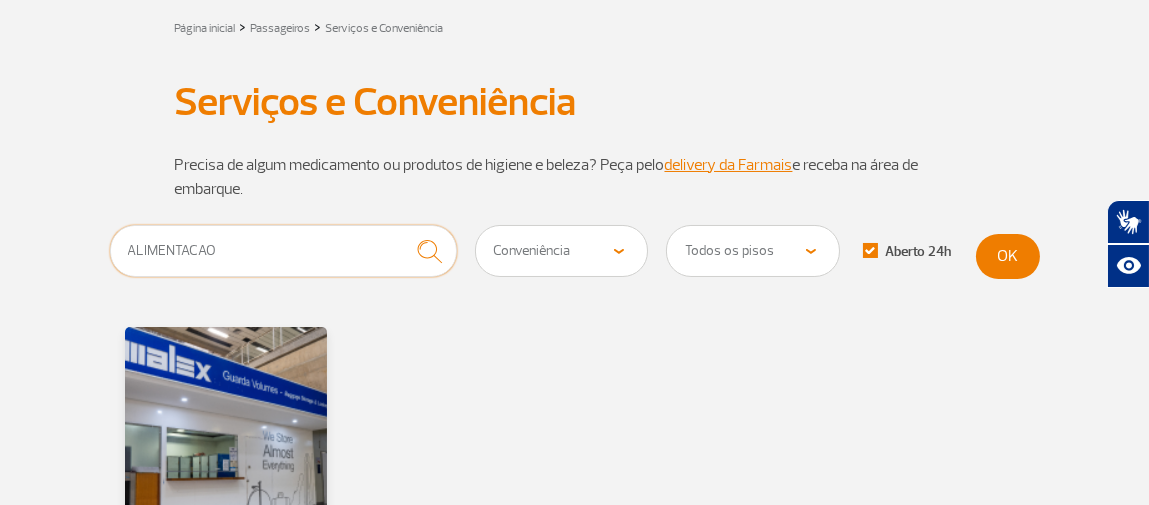 type on "ALIMENTACAO" 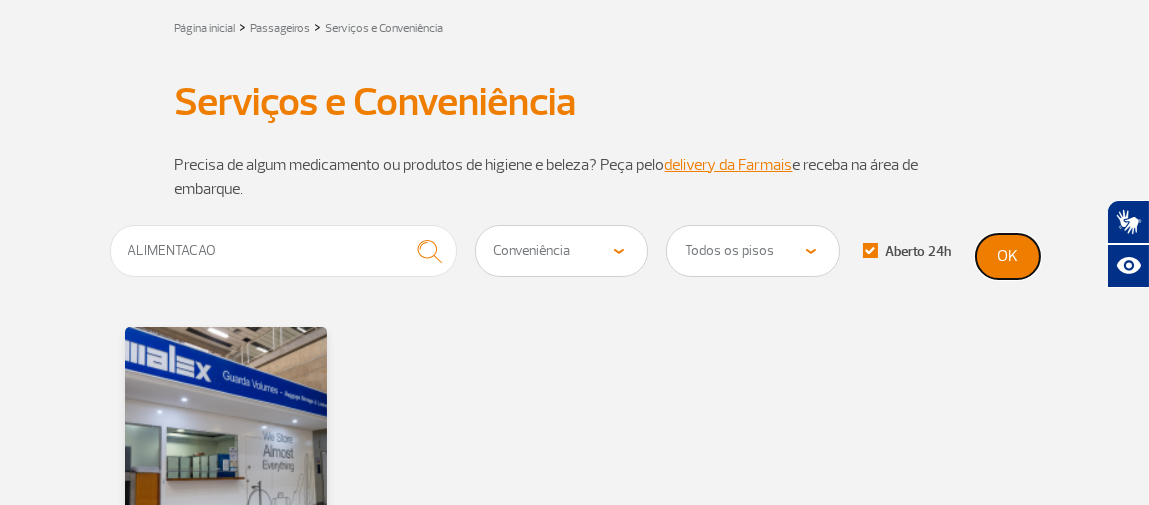 click on "OK" at bounding box center (1008, 256) 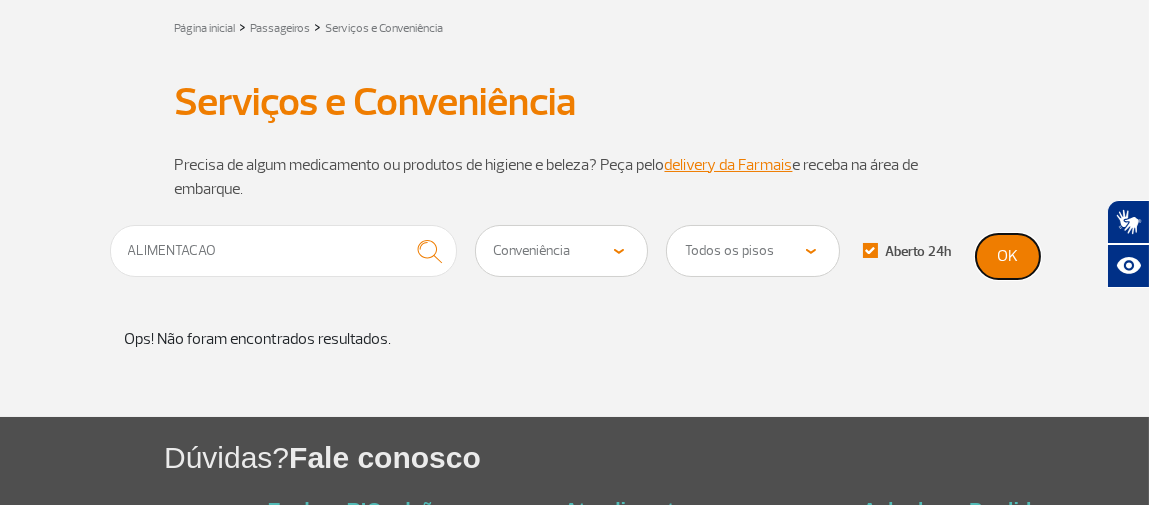 scroll, scrollTop: 0, scrollLeft: 0, axis: both 